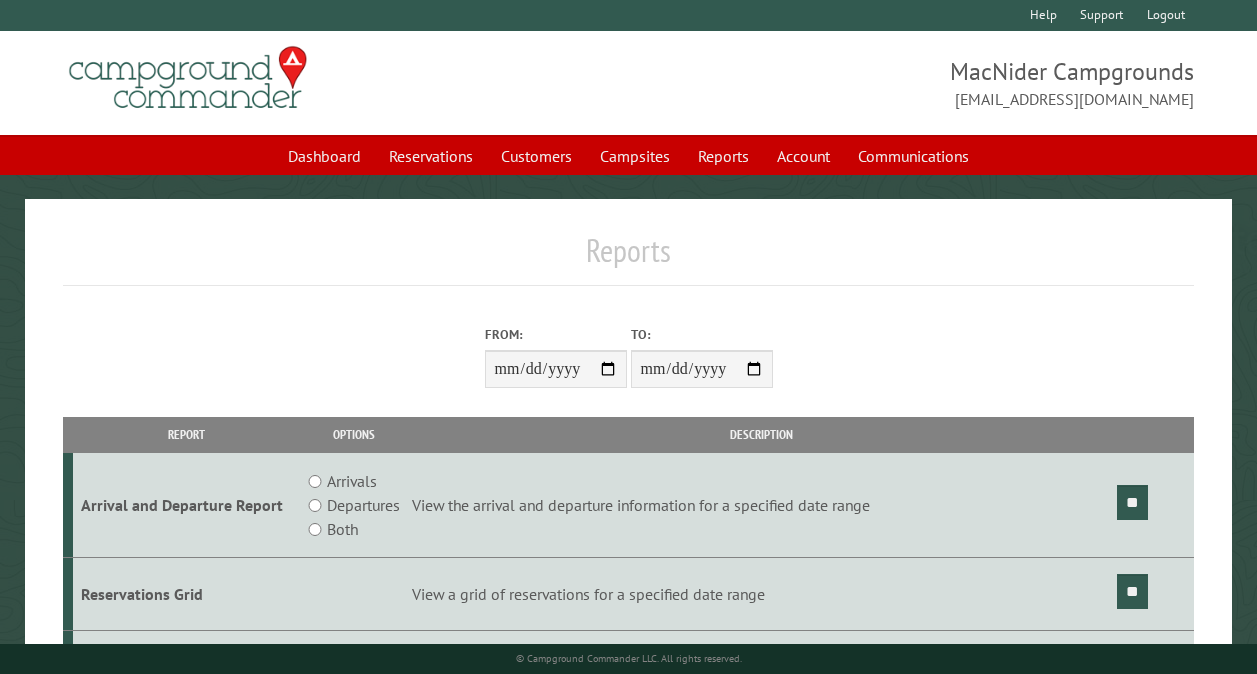 scroll, scrollTop: 0, scrollLeft: 0, axis: both 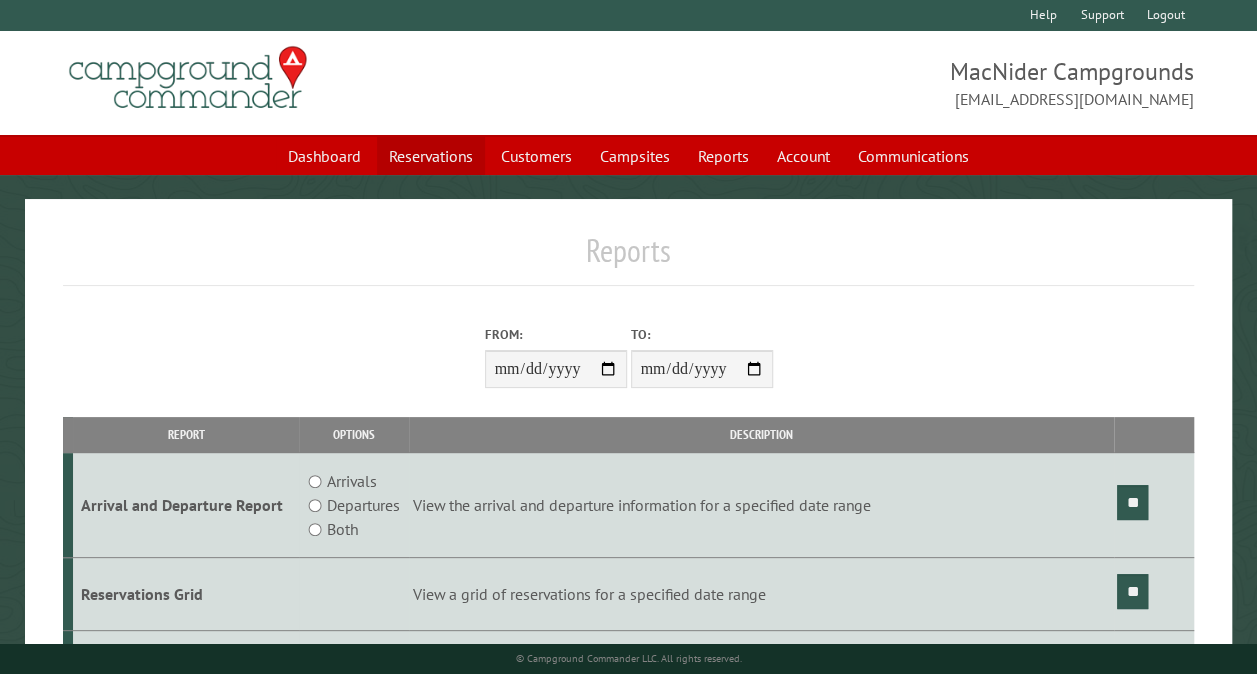 click on "Reservations" at bounding box center [431, 156] 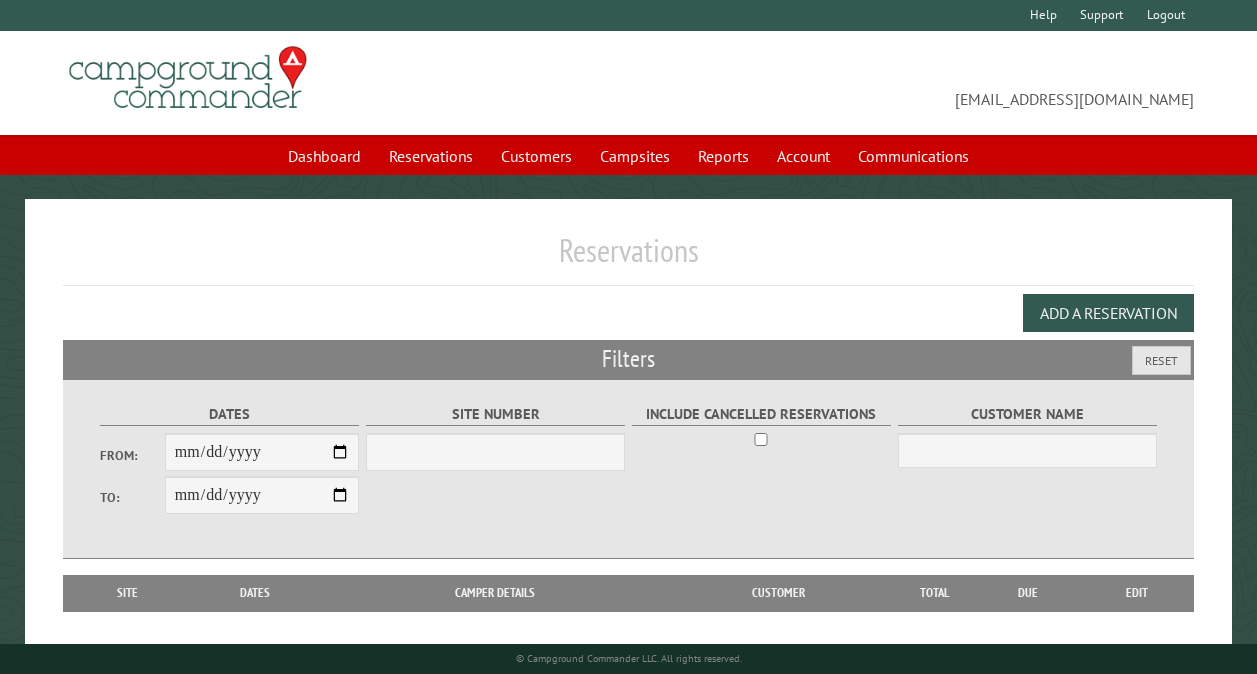 scroll, scrollTop: 0, scrollLeft: 0, axis: both 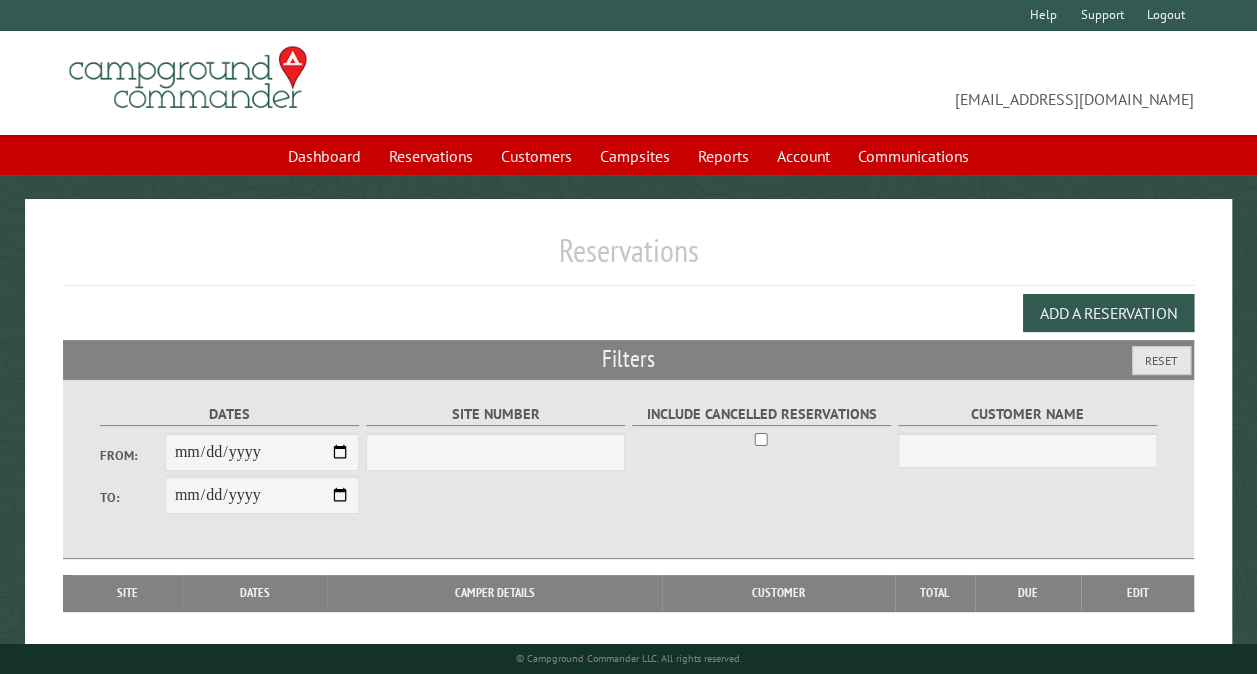 click on "From:" at bounding box center (262, 452) 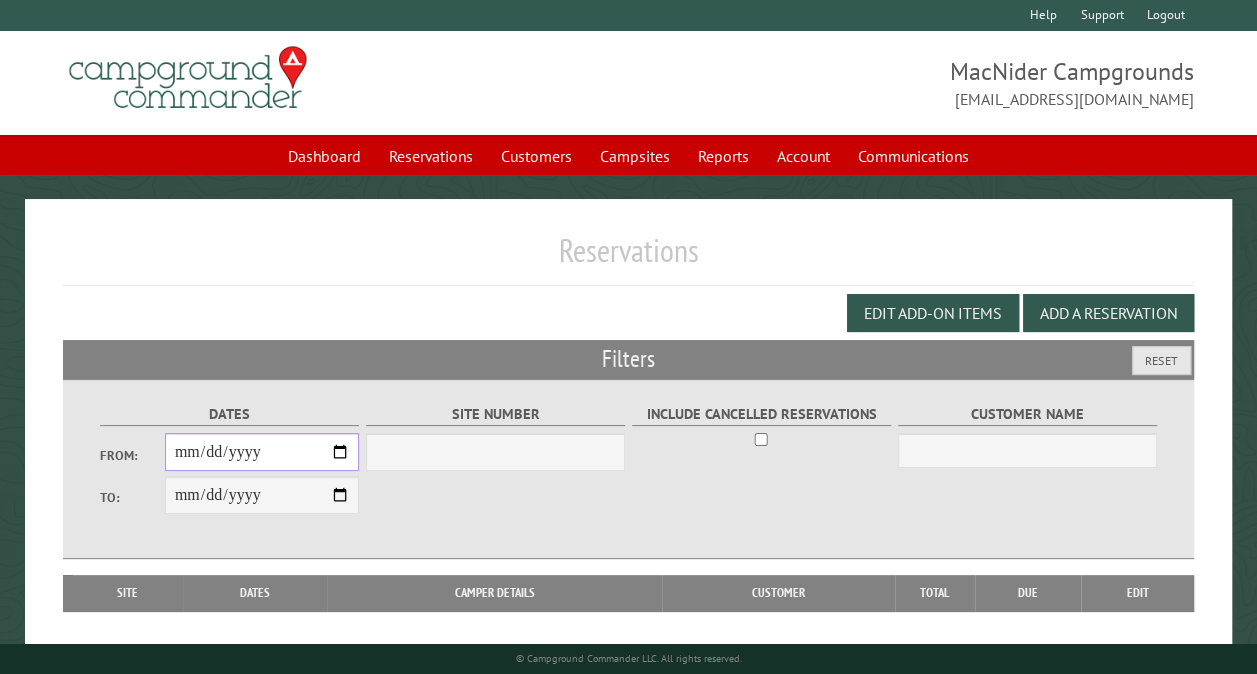 select on "***" 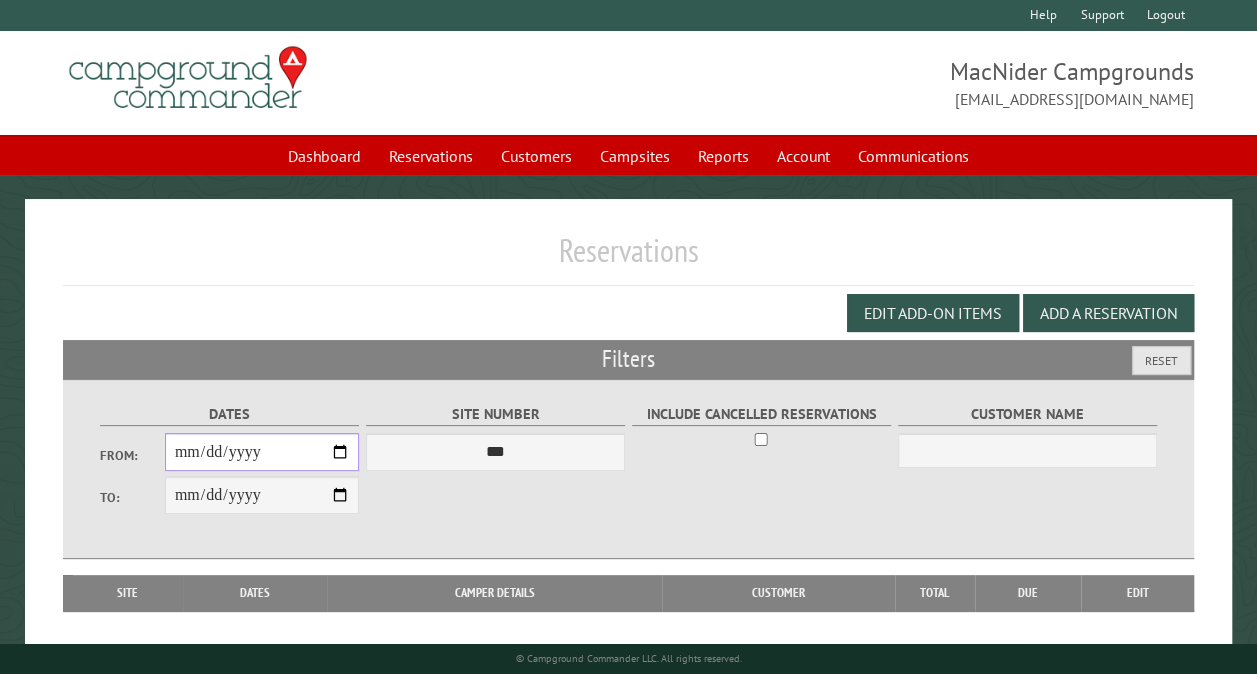 type on "**********" 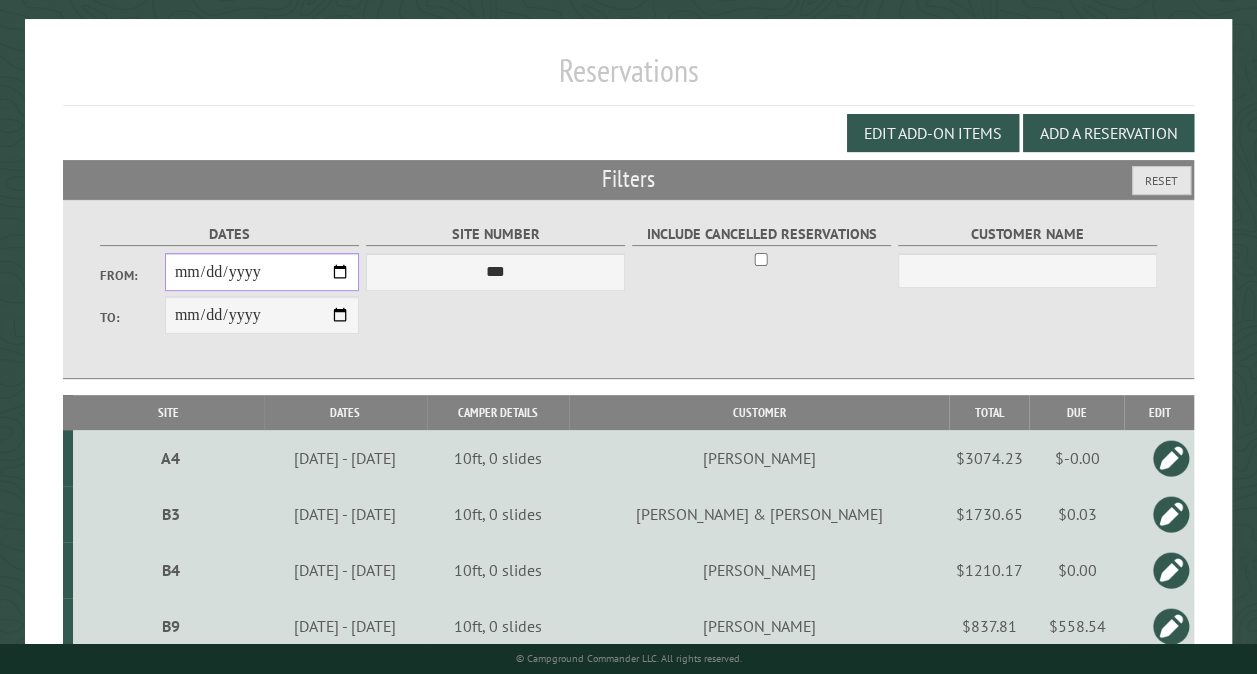 scroll, scrollTop: 200, scrollLeft: 0, axis: vertical 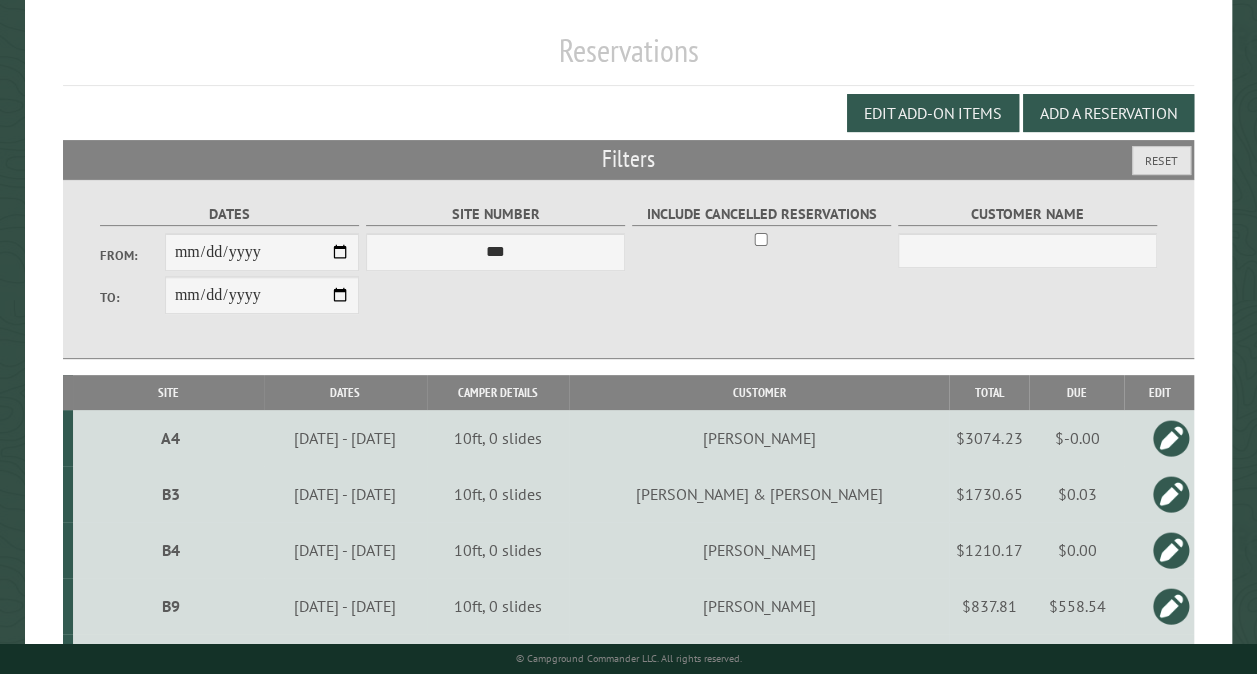 click on "[DATE] - [DATE]" at bounding box center [345, 494] 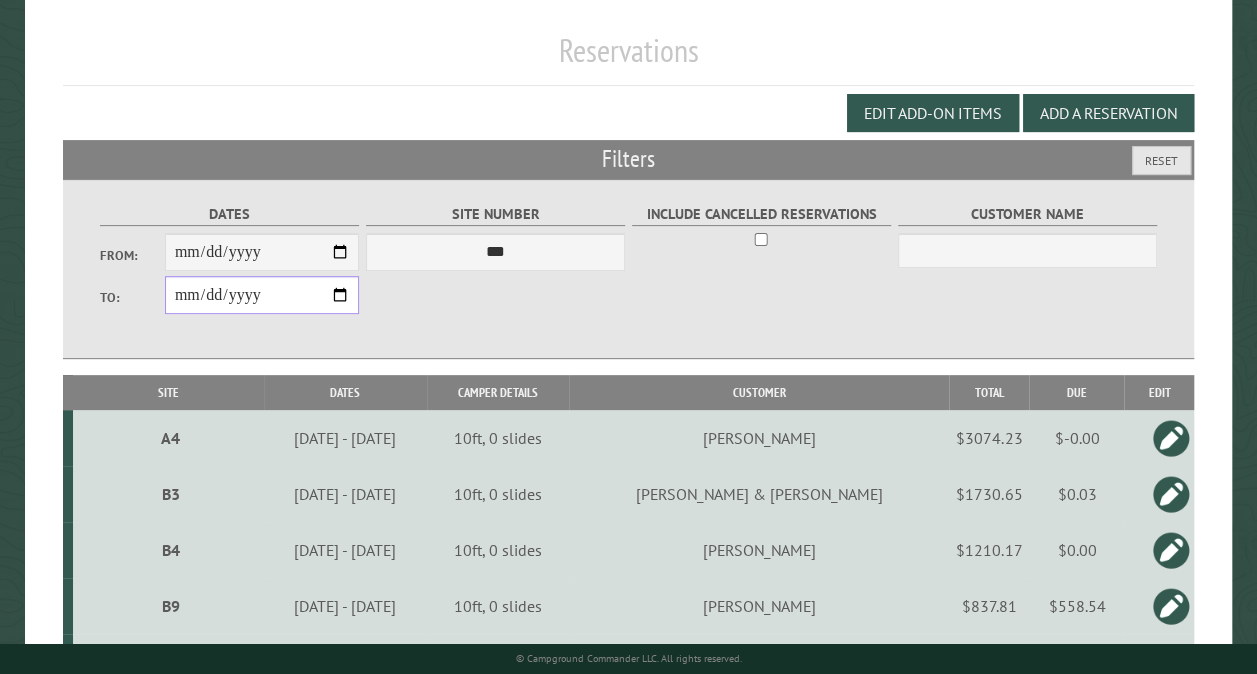 type on "**********" 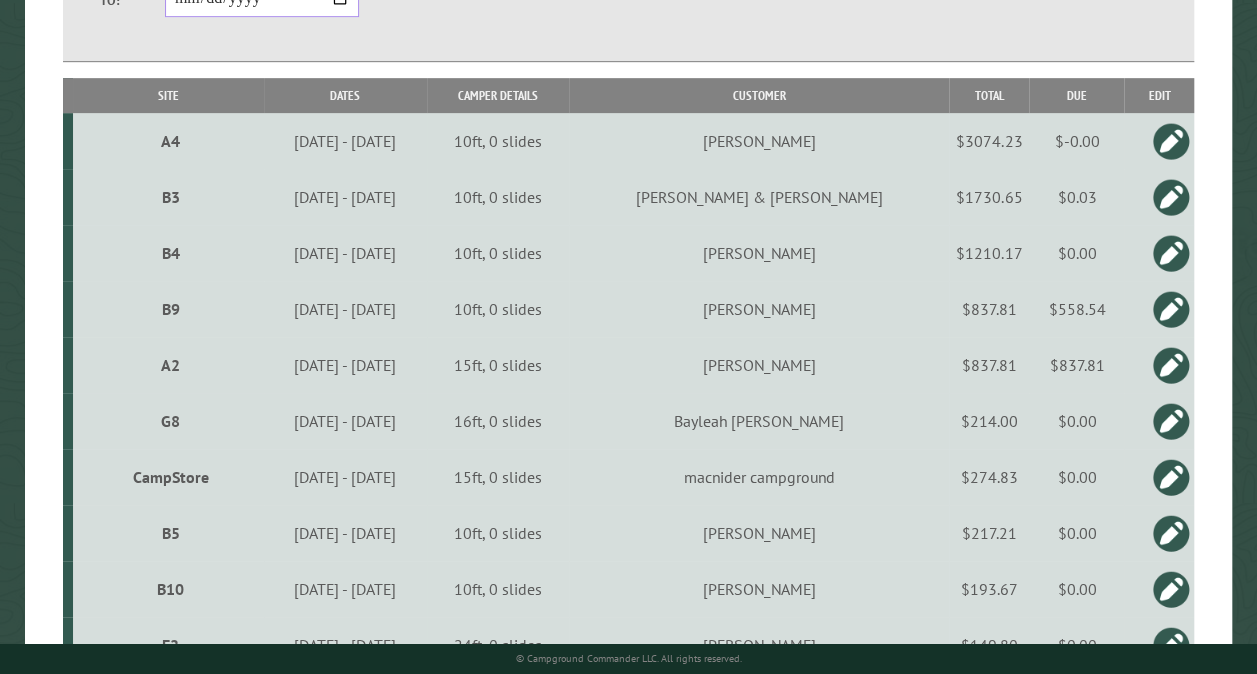 scroll, scrollTop: 500, scrollLeft: 0, axis: vertical 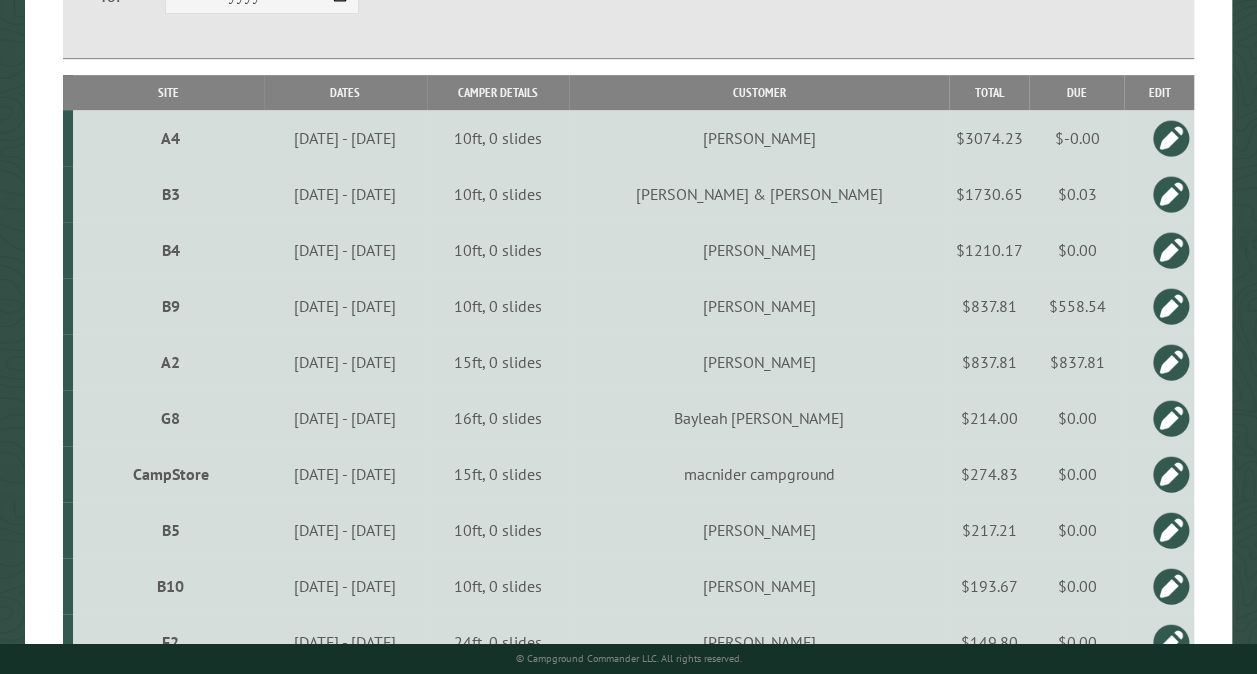 click on "CampStore" at bounding box center (171, 474) 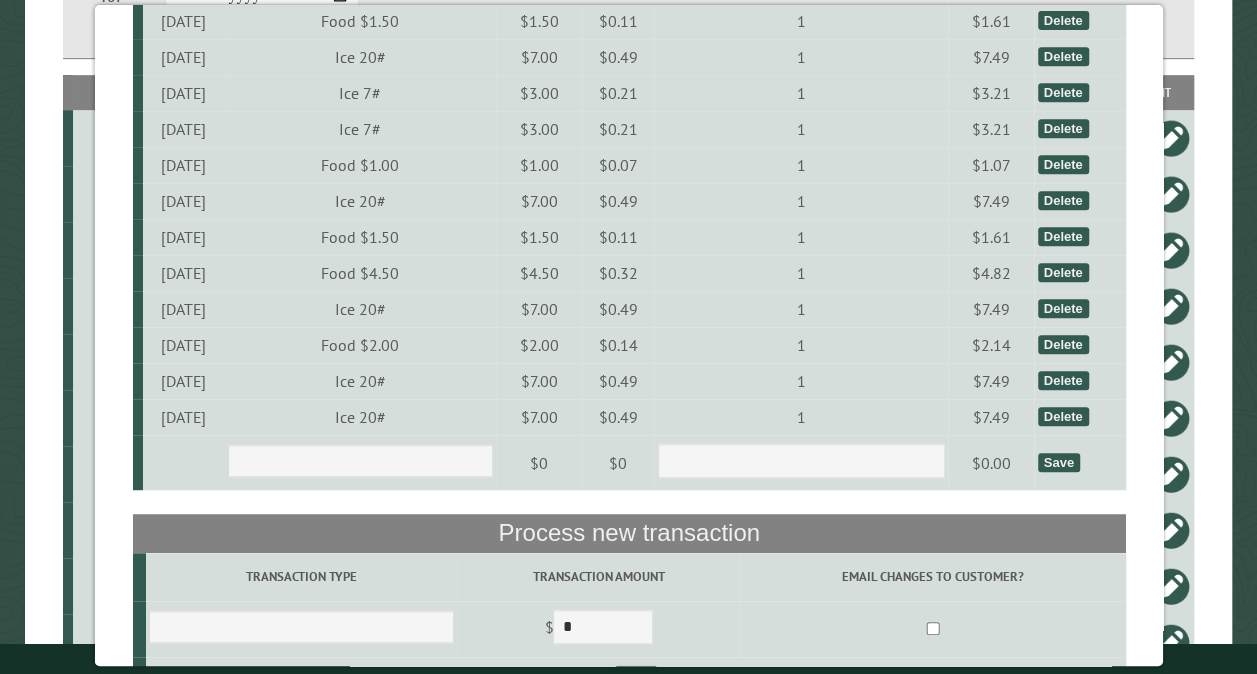 scroll, scrollTop: 4500, scrollLeft: 0, axis: vertical 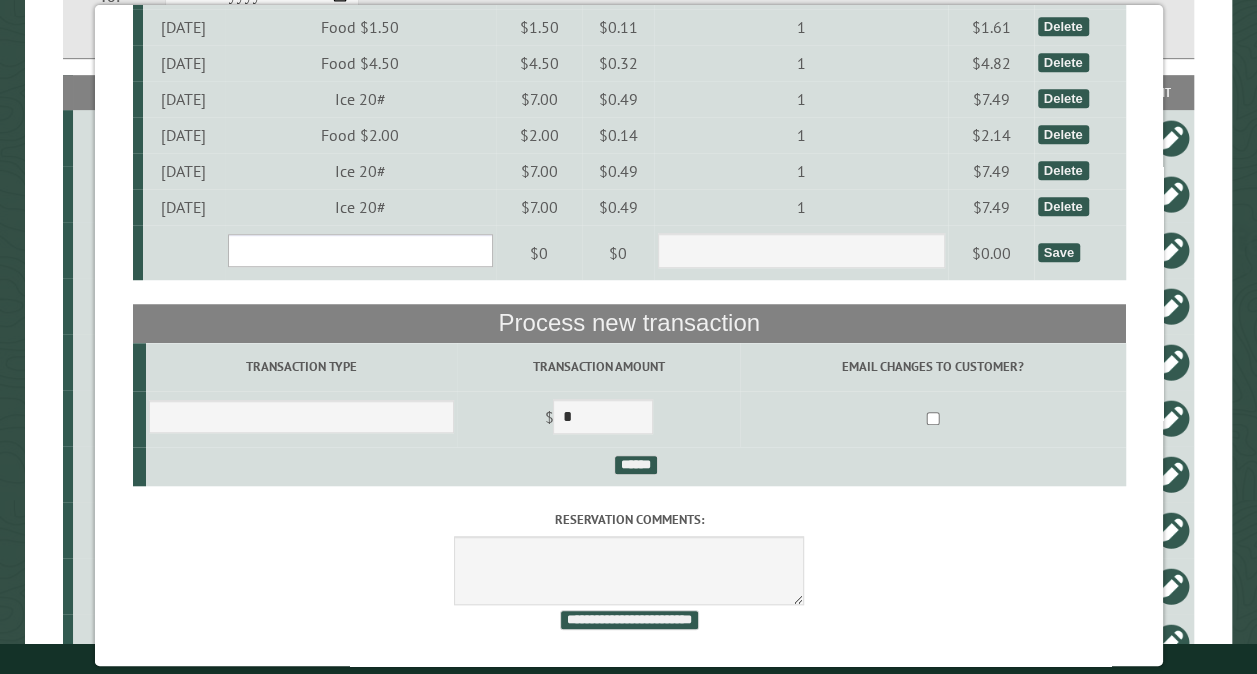 click on "**********" at bounding box center [359, 250] 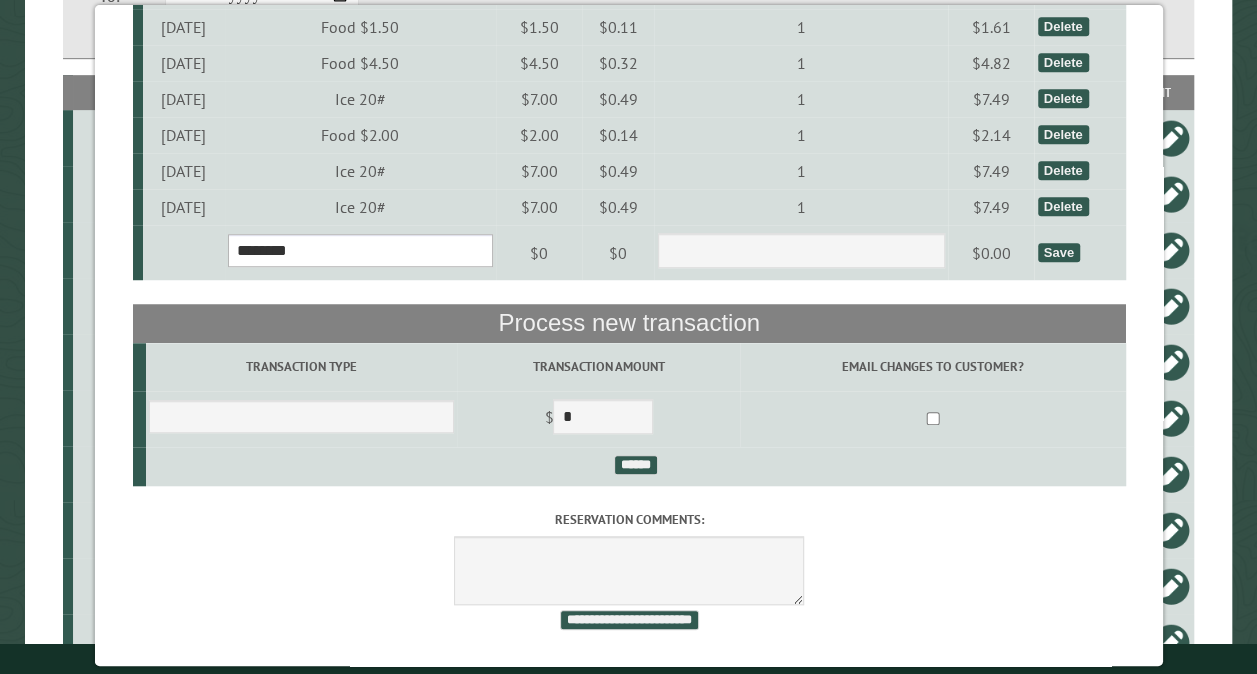 click on "**********" at bounding box center (359, 250) 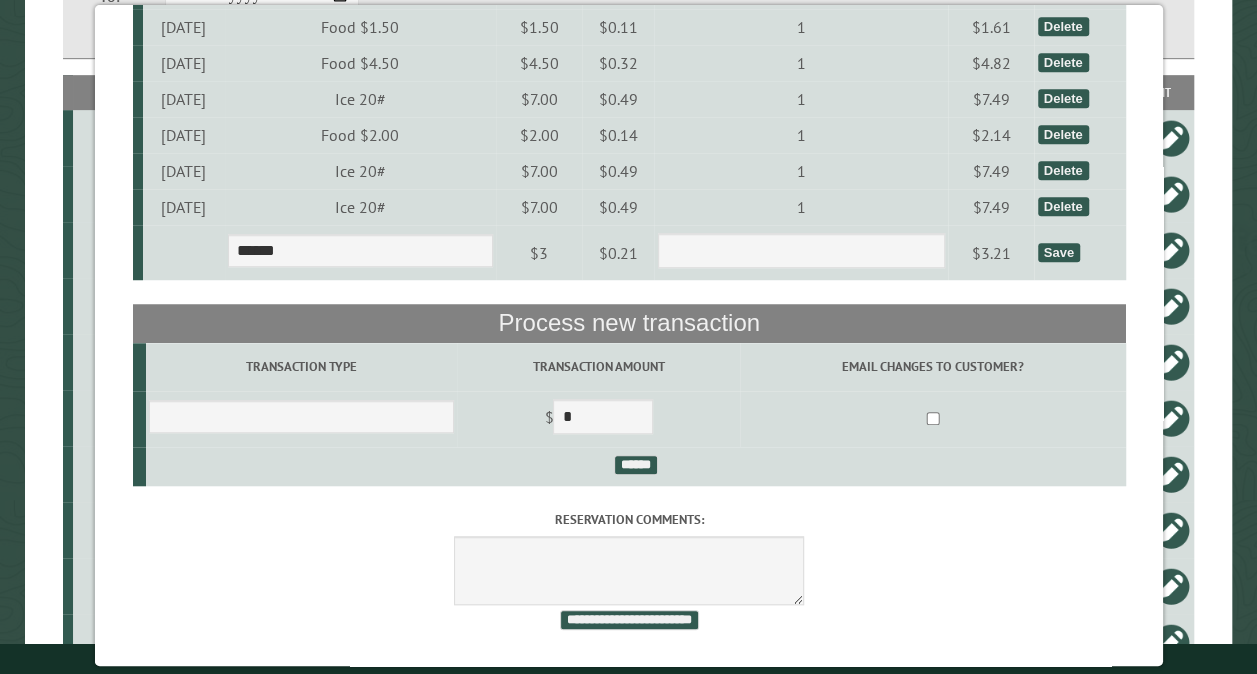 click on "Save" at bounding box center (1058, 252) 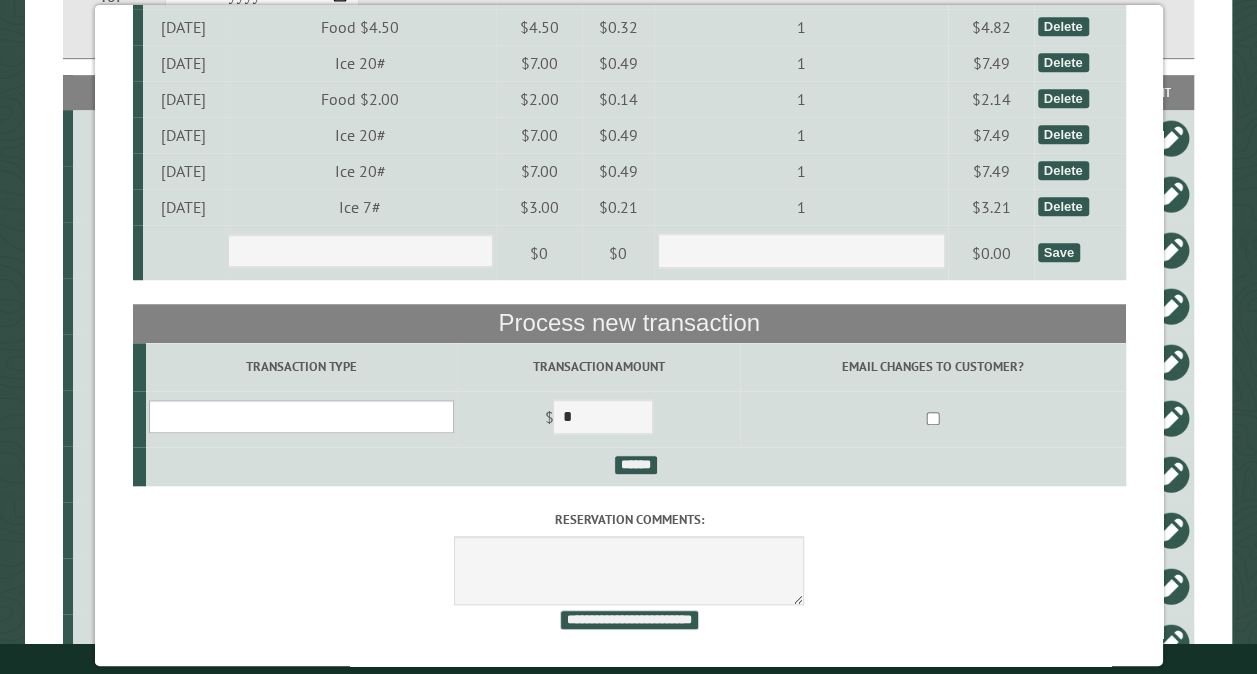 click on "**********" at bounding box center (300, 416) 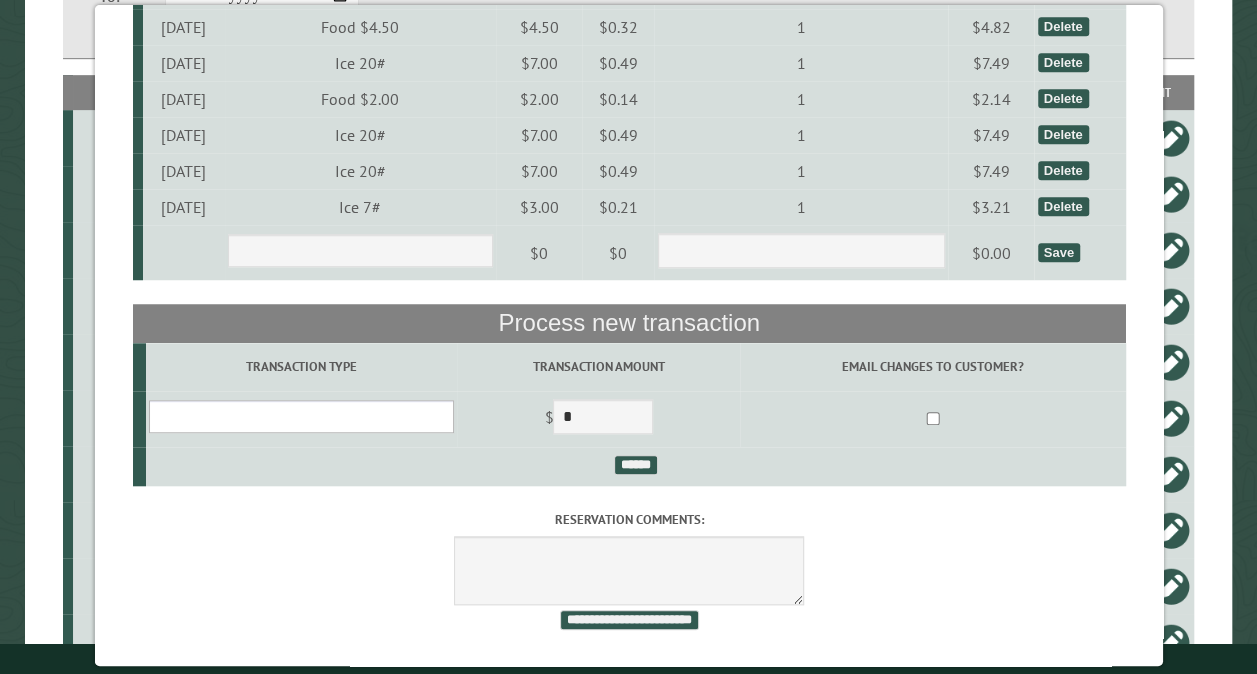 select on "*" 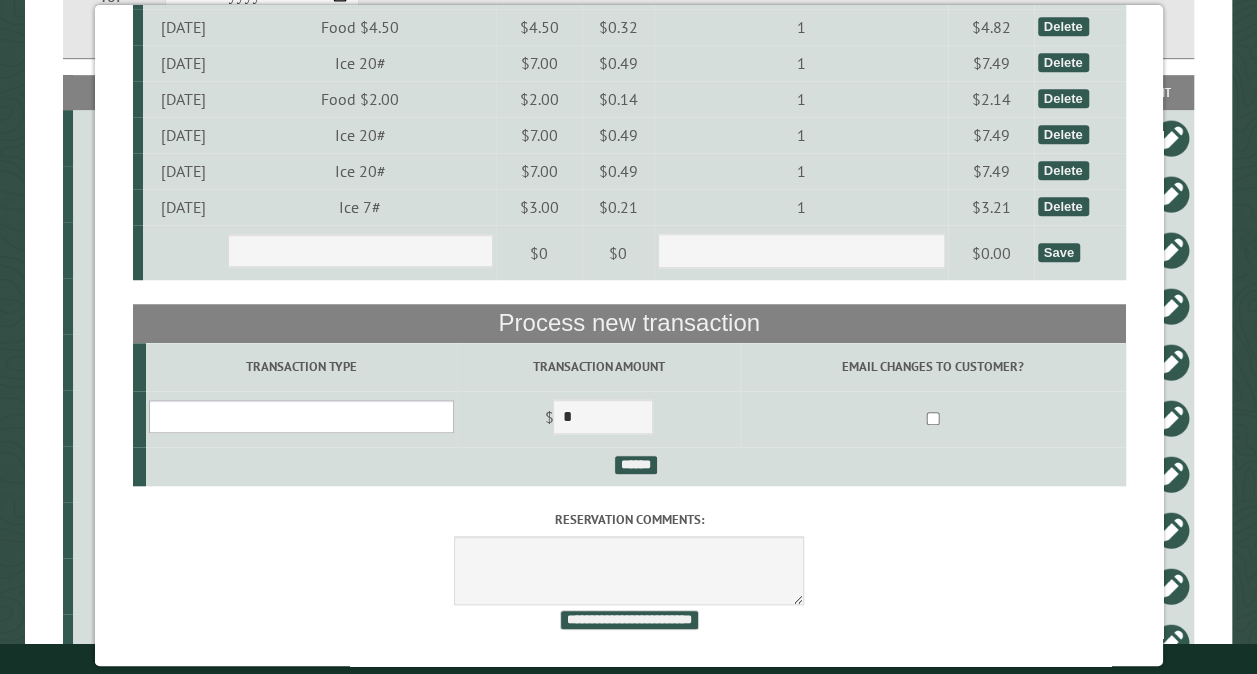 click on "**********" at bounding box center [300, 416] 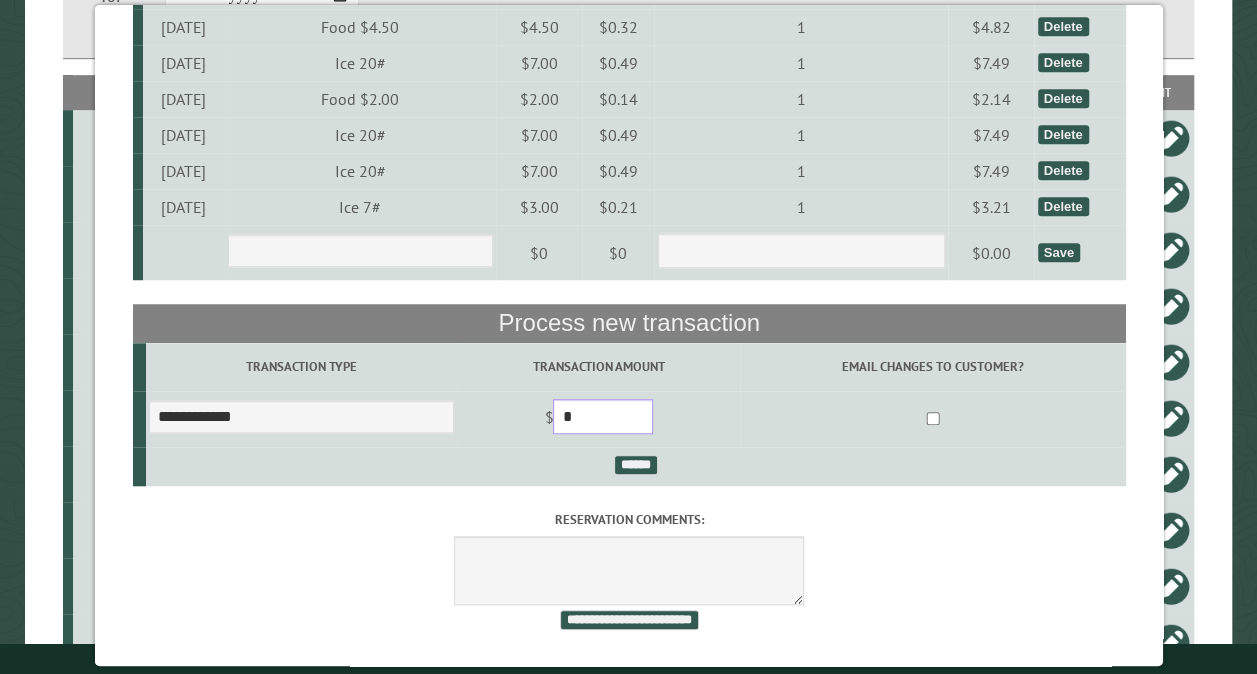 click on "*" at bounding box center (603, 416) 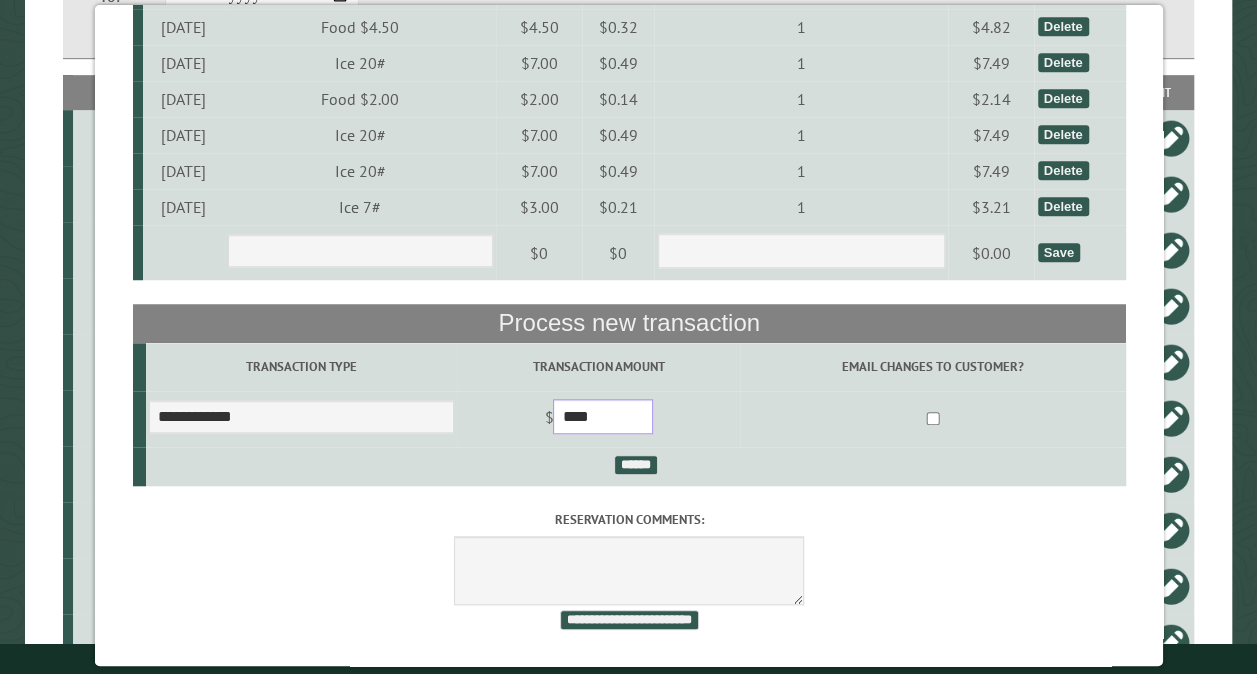 type on "****" 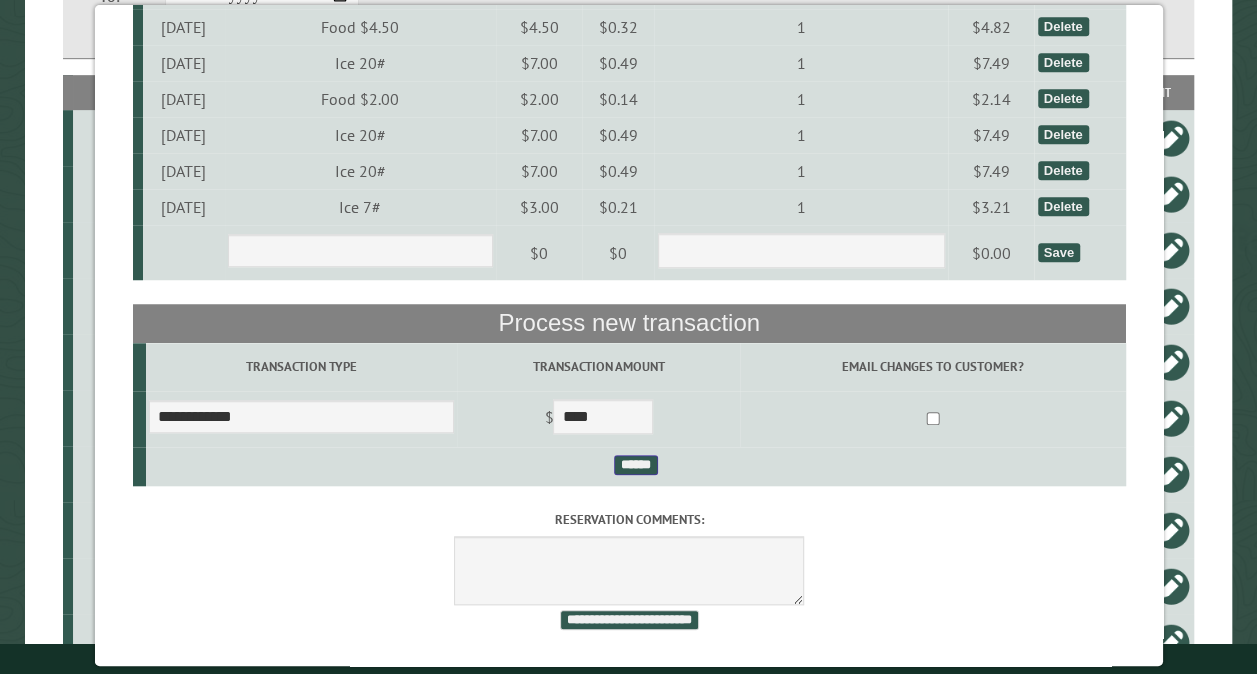 click on "******" at bounding box center [635, 465] 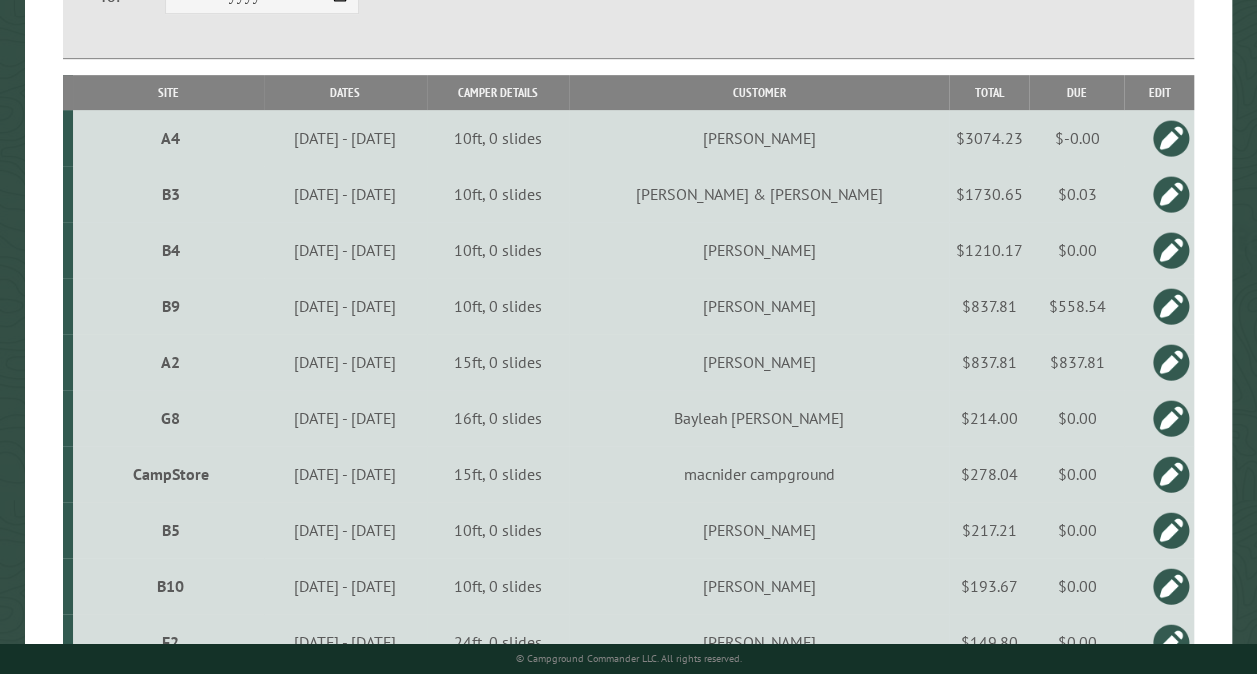 click on "Customer" at bounding box center (759, 92) 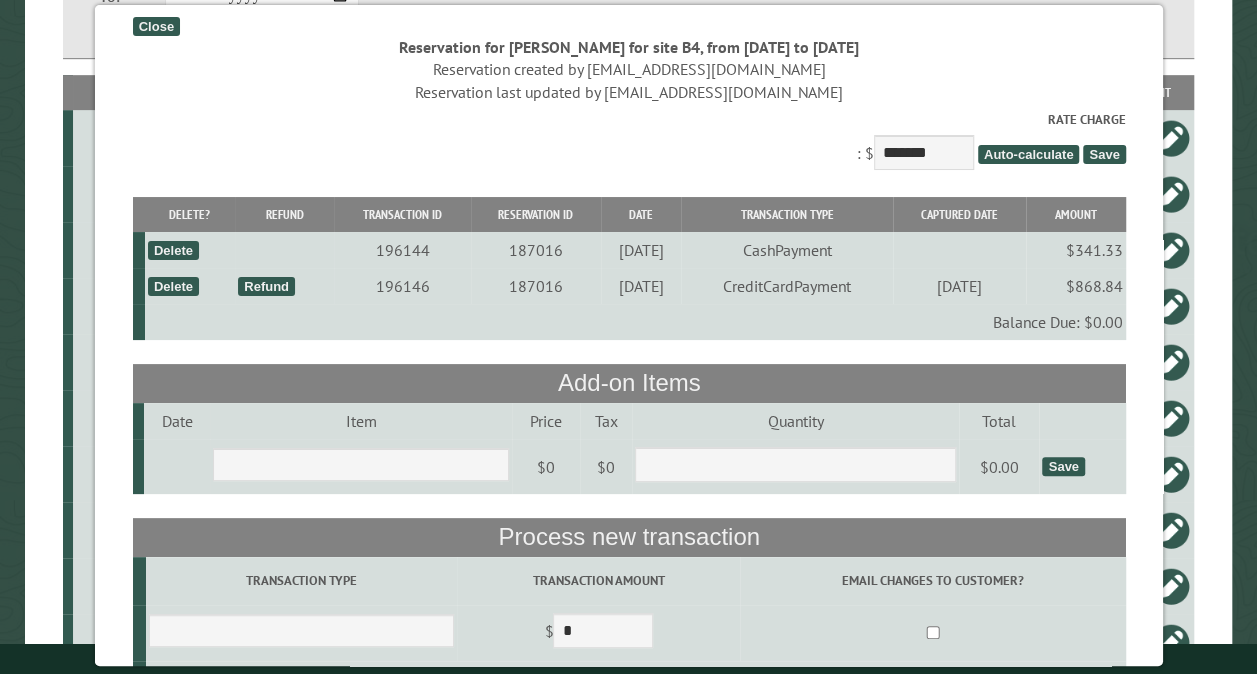 scroll, scrollTop: 0, scrollLeft: 0, axis: both 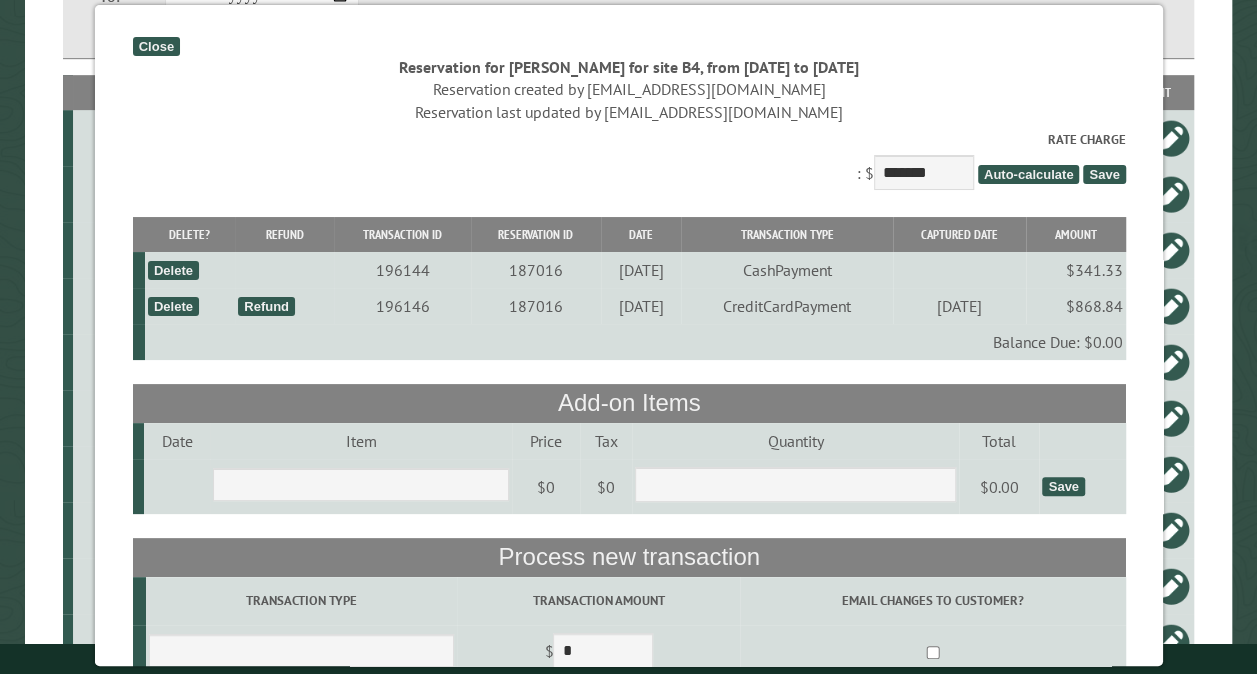 click on "Close" at bounding box center (155, 46) 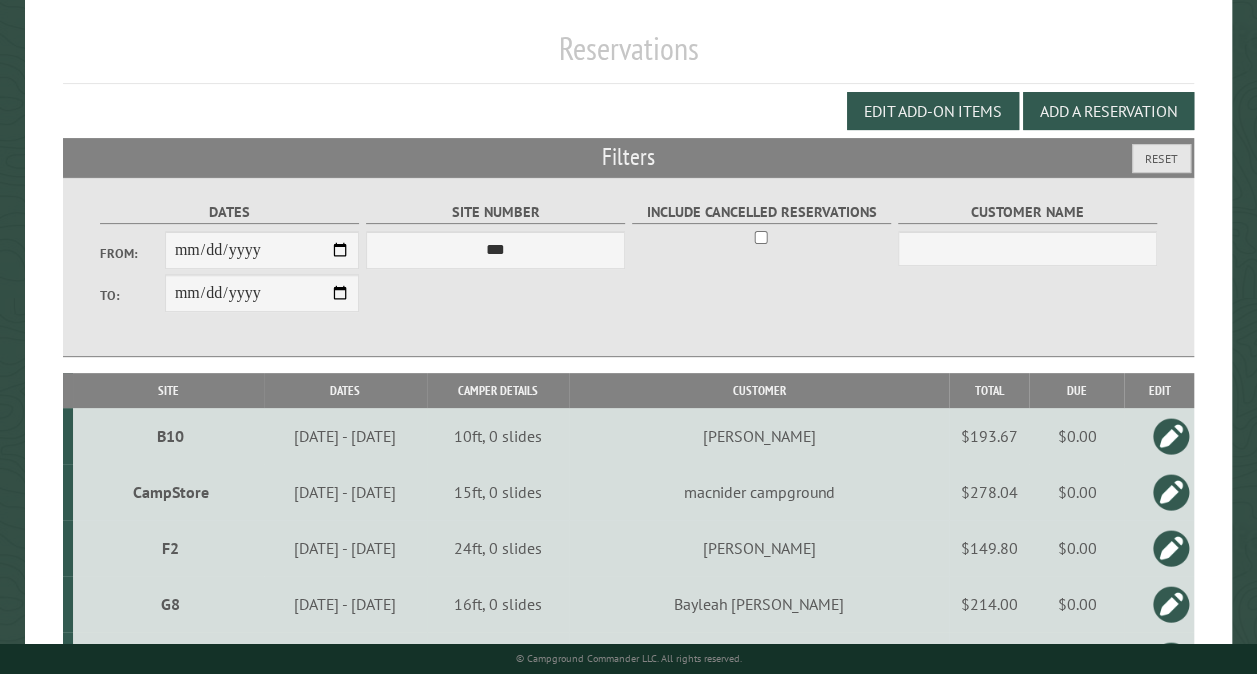 scroll, scrollTop: 200, scrollLeft: 0, axis: vertical 